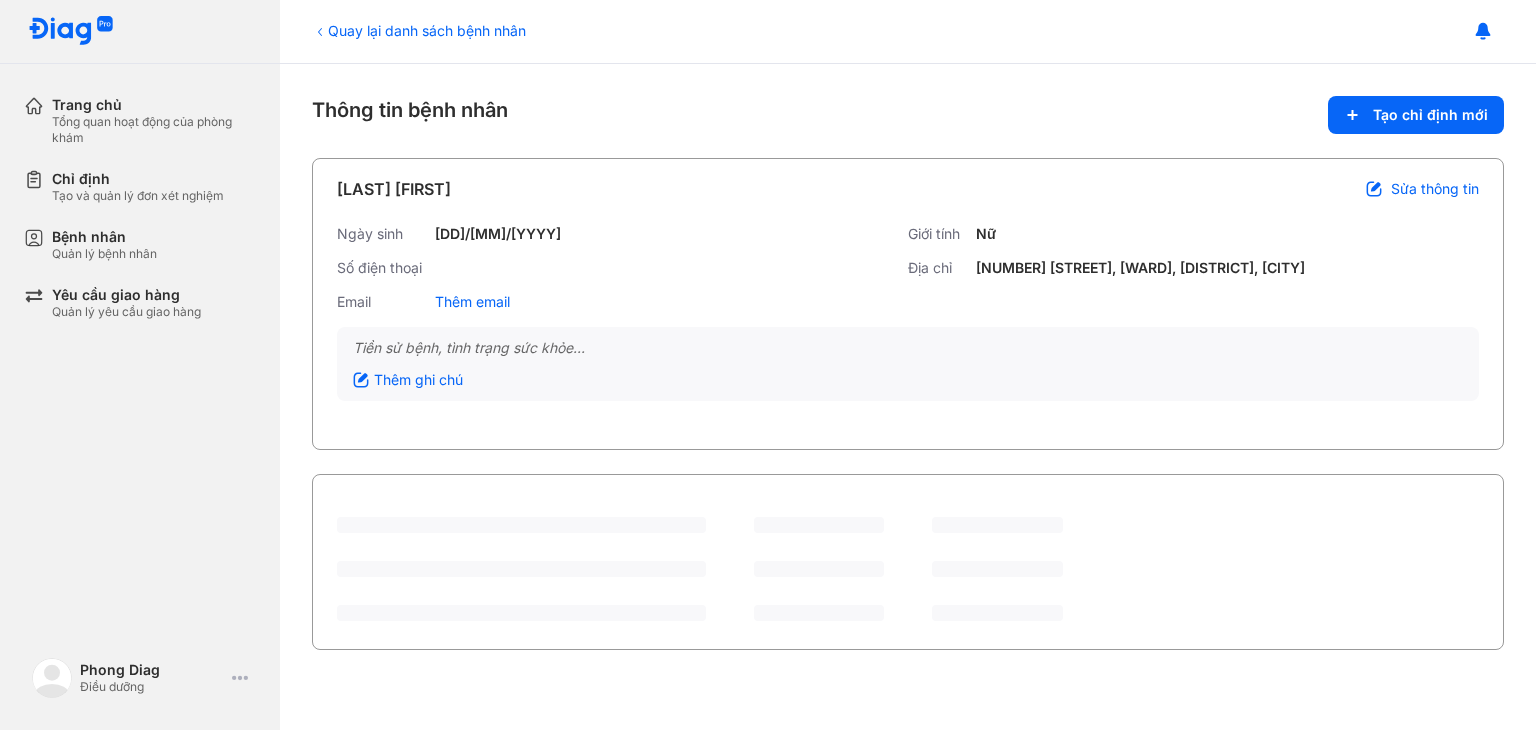scroll, scrollTop: 0, scrollLeft: 0, axis: both 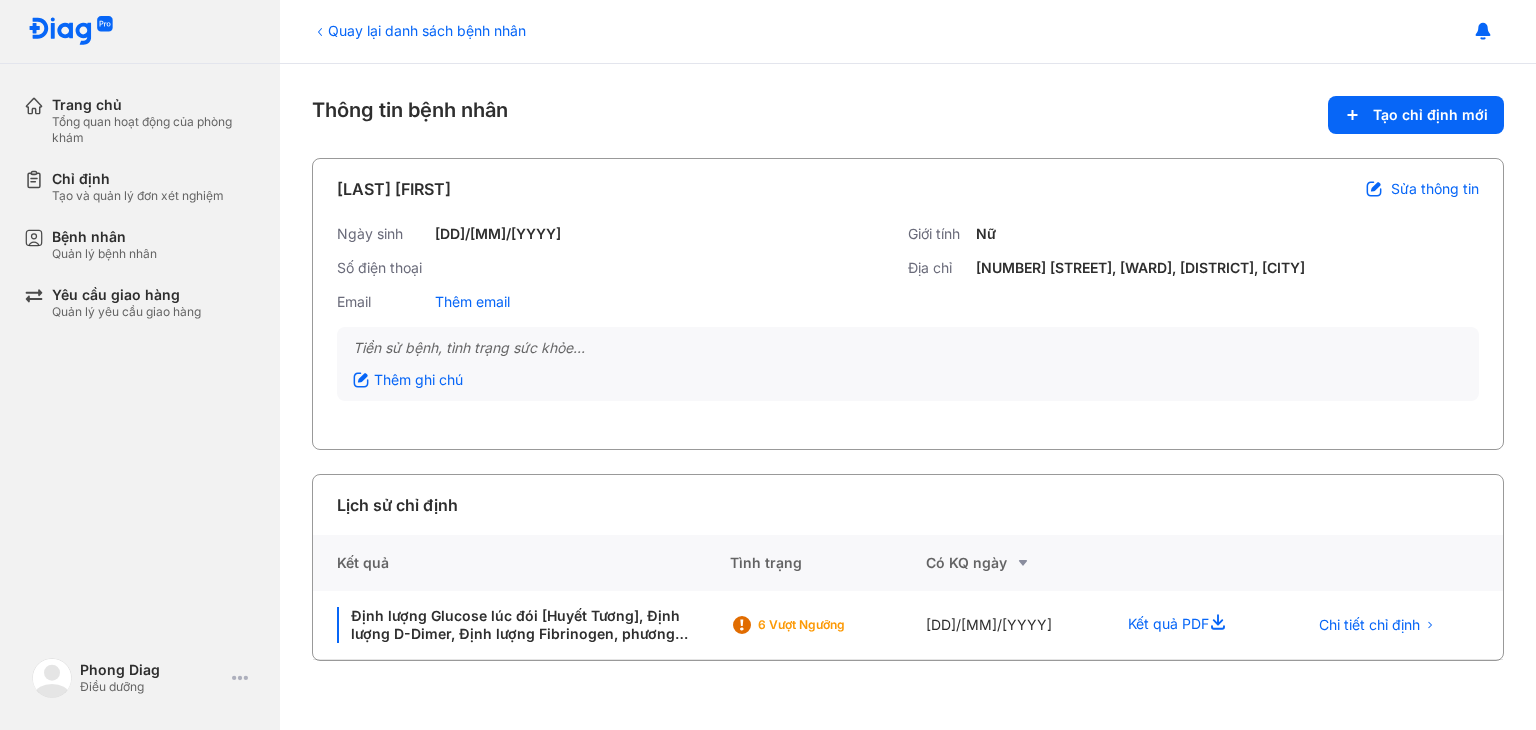 click on "Quay lại danh sách bệnh nhân" at bounding box center (419, 30) 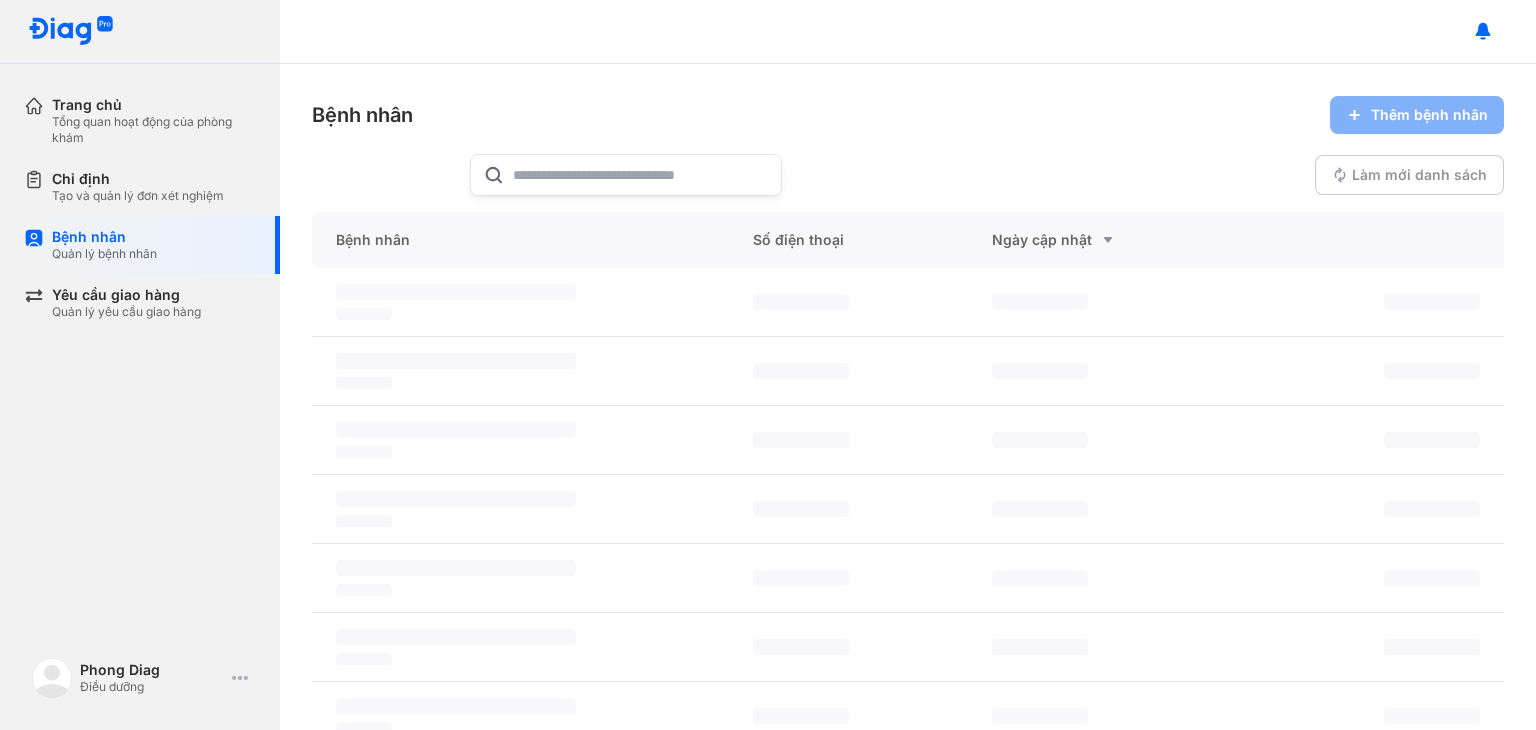 scroll, scrollTop: 0, scrollLeft: 0, axis: both 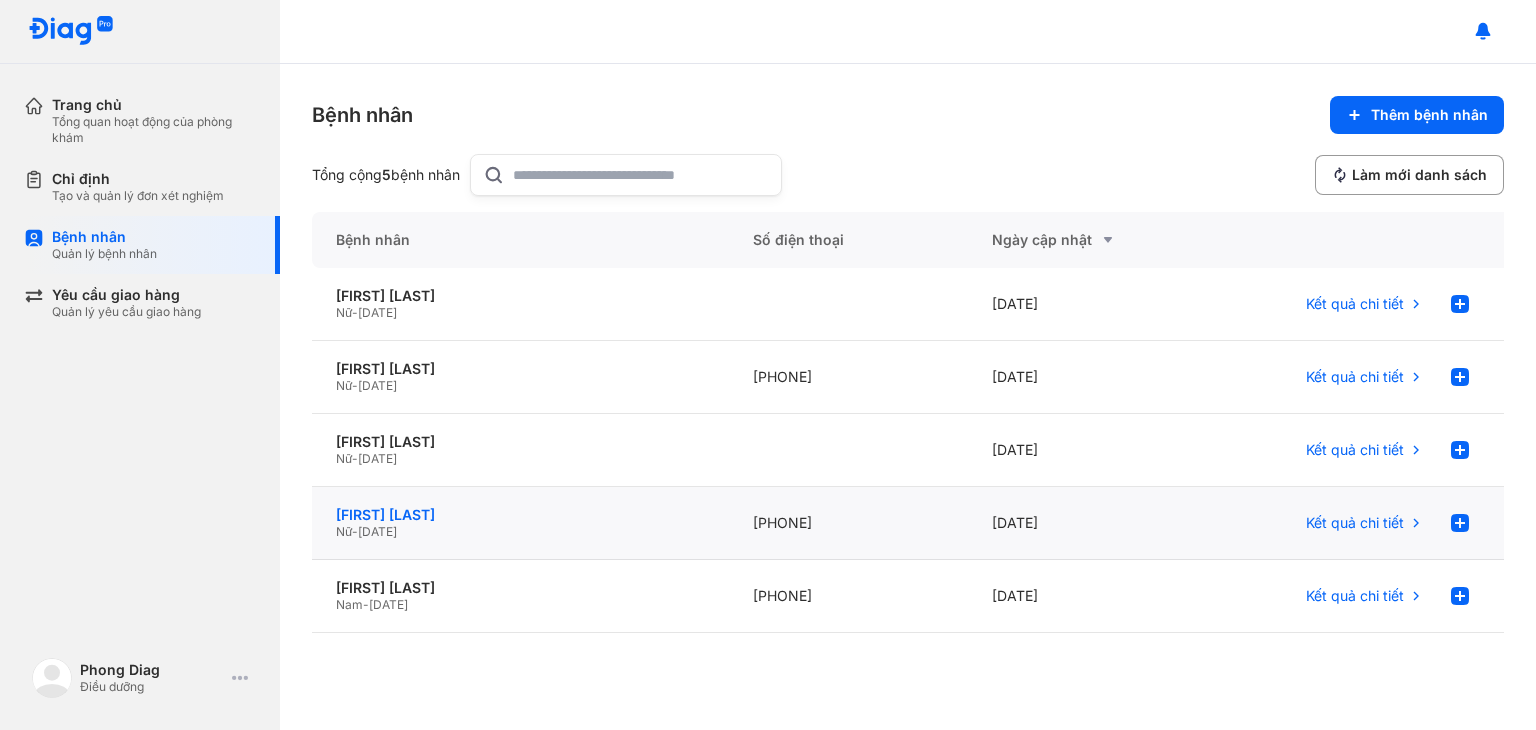 click on "[FIRST] [LAST]" 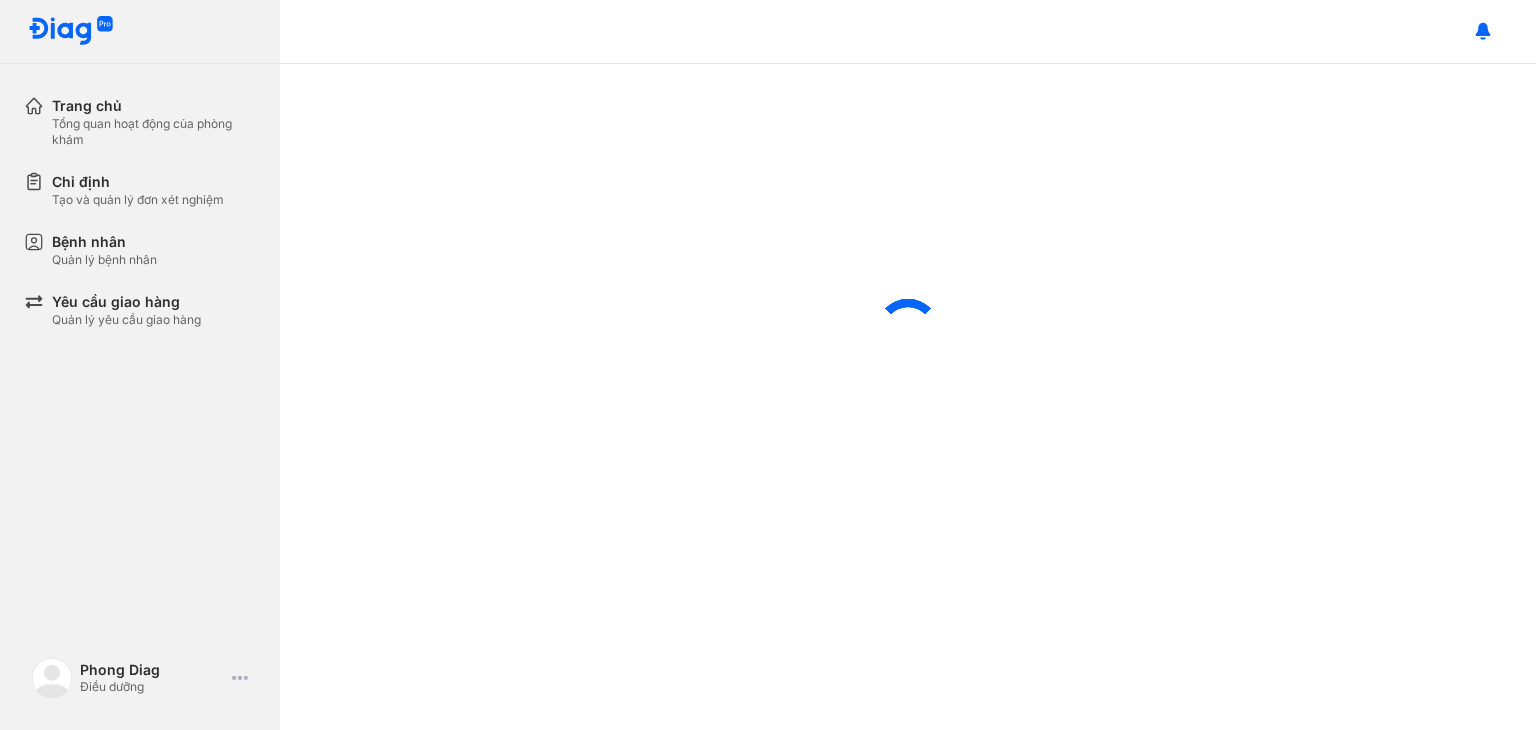scroll, scrollTop: 0, scrollLeft: 0, axis: both 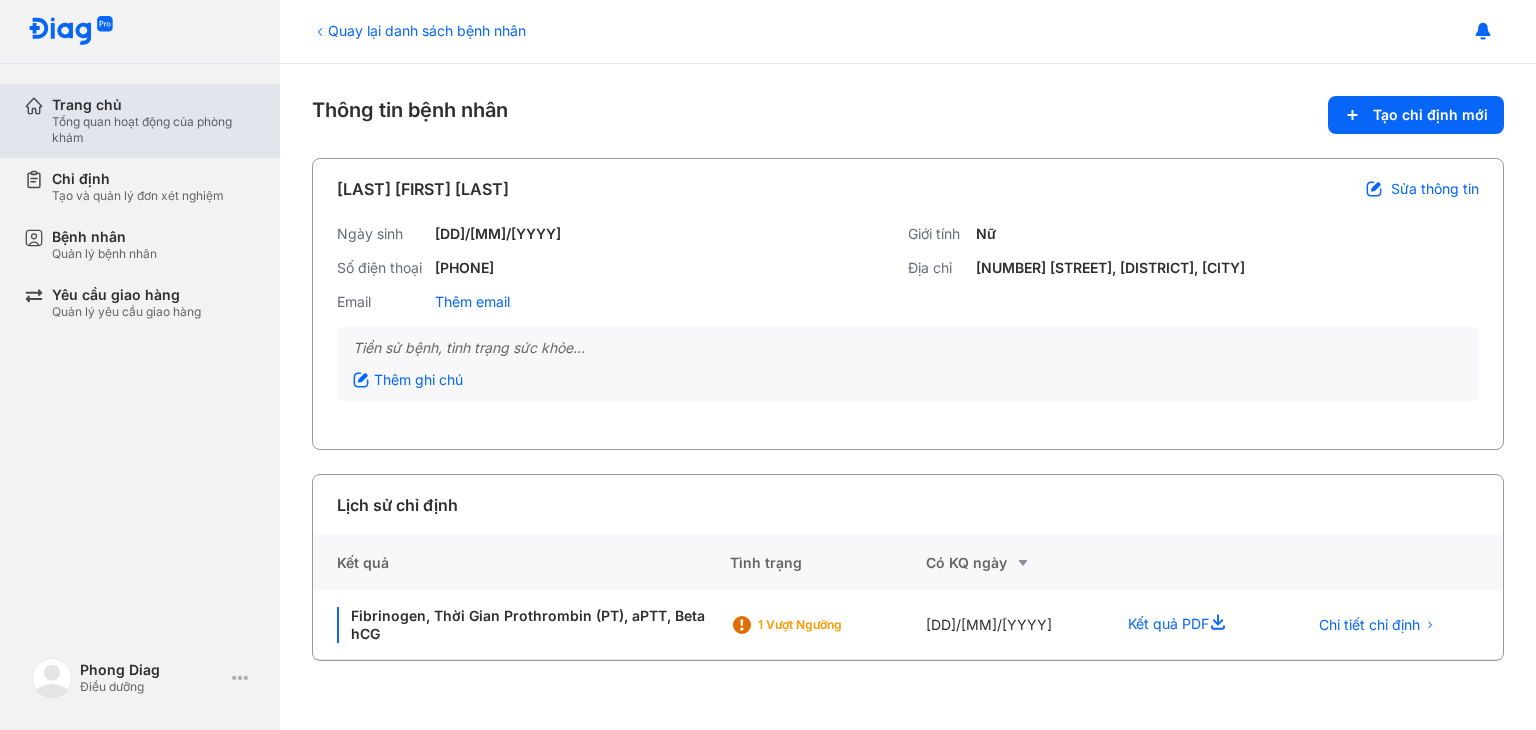 click on "Trang chủ" at bounding box center (154, 105) 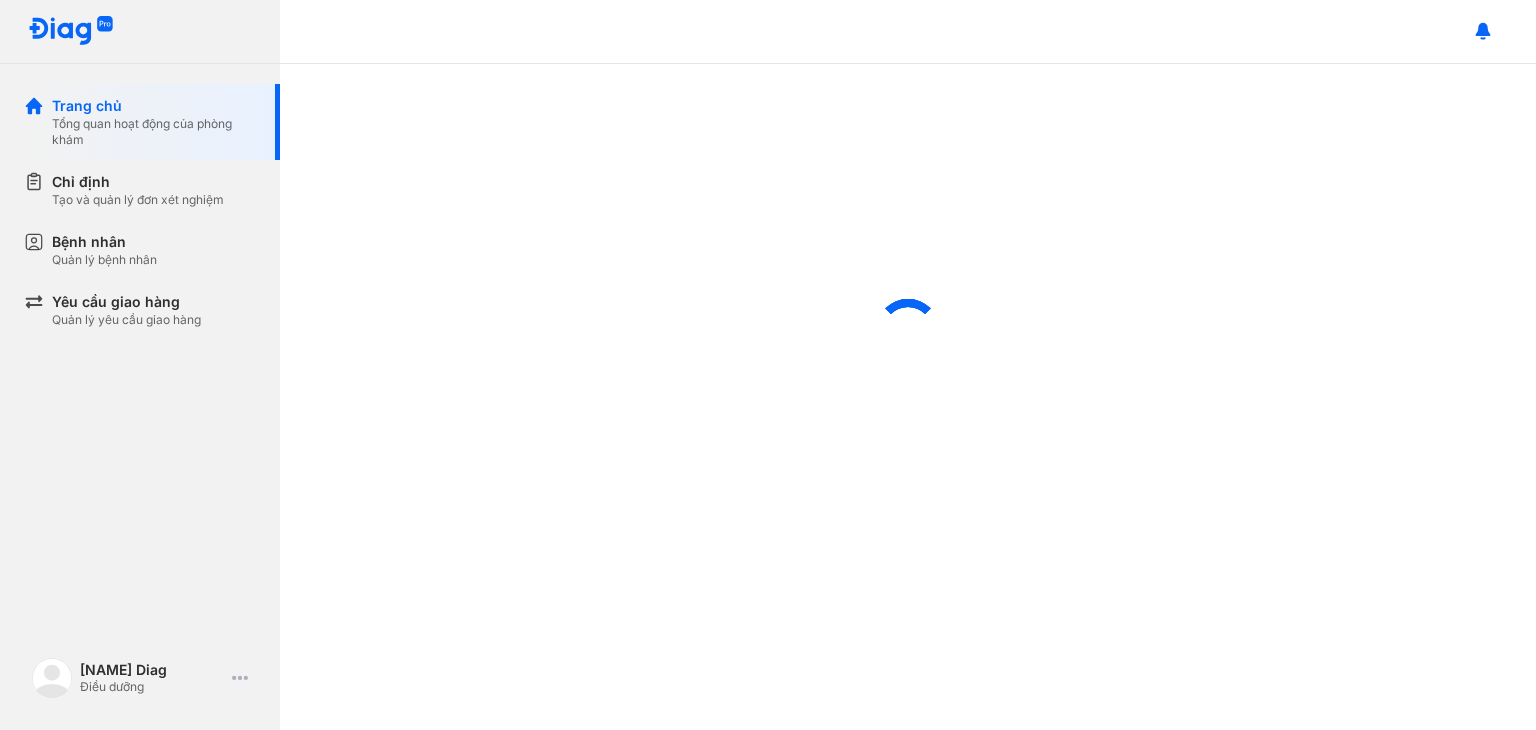 scroll, scrollTop: 0, scrollLeft: 0, axis: both 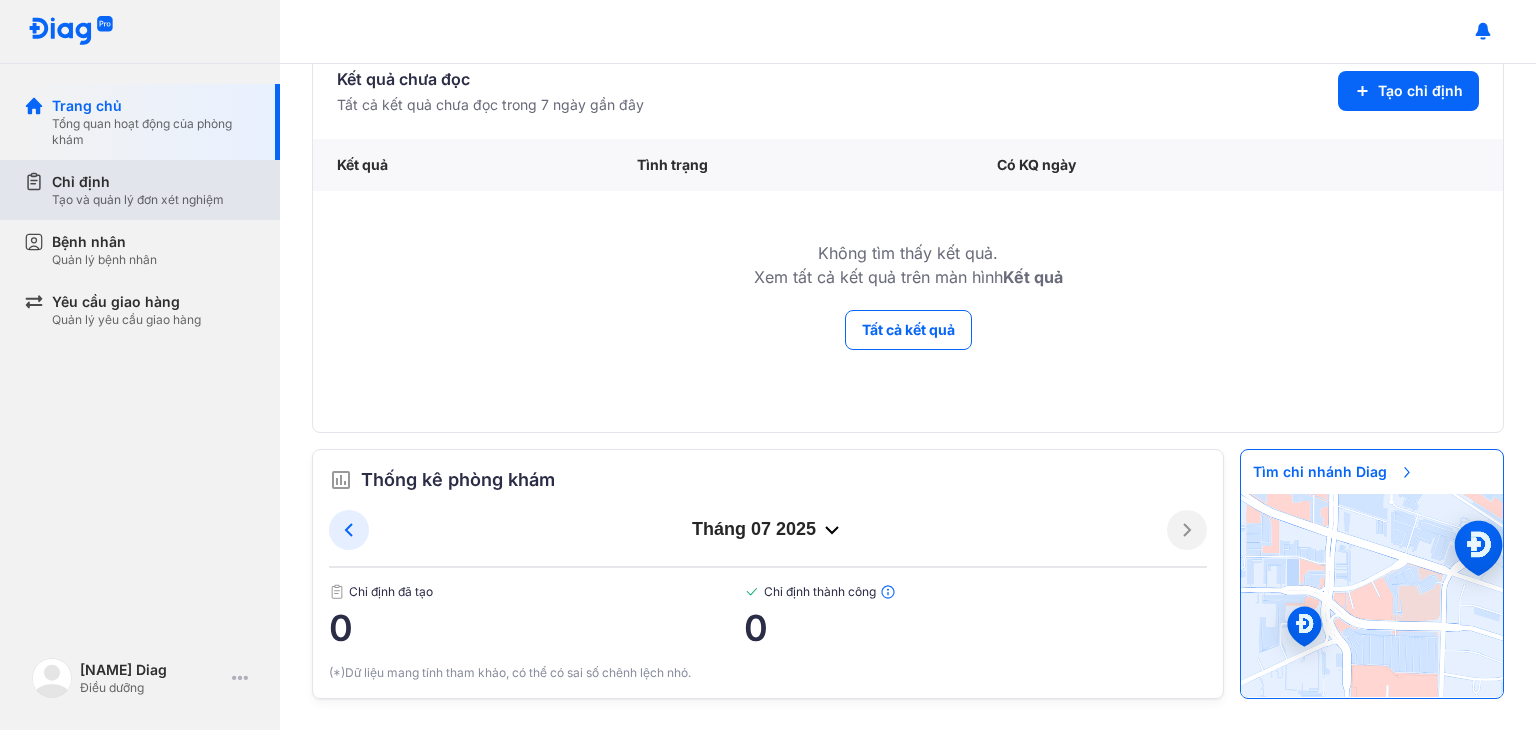 click on "Chỉ định" at bounding box center [138, 182] 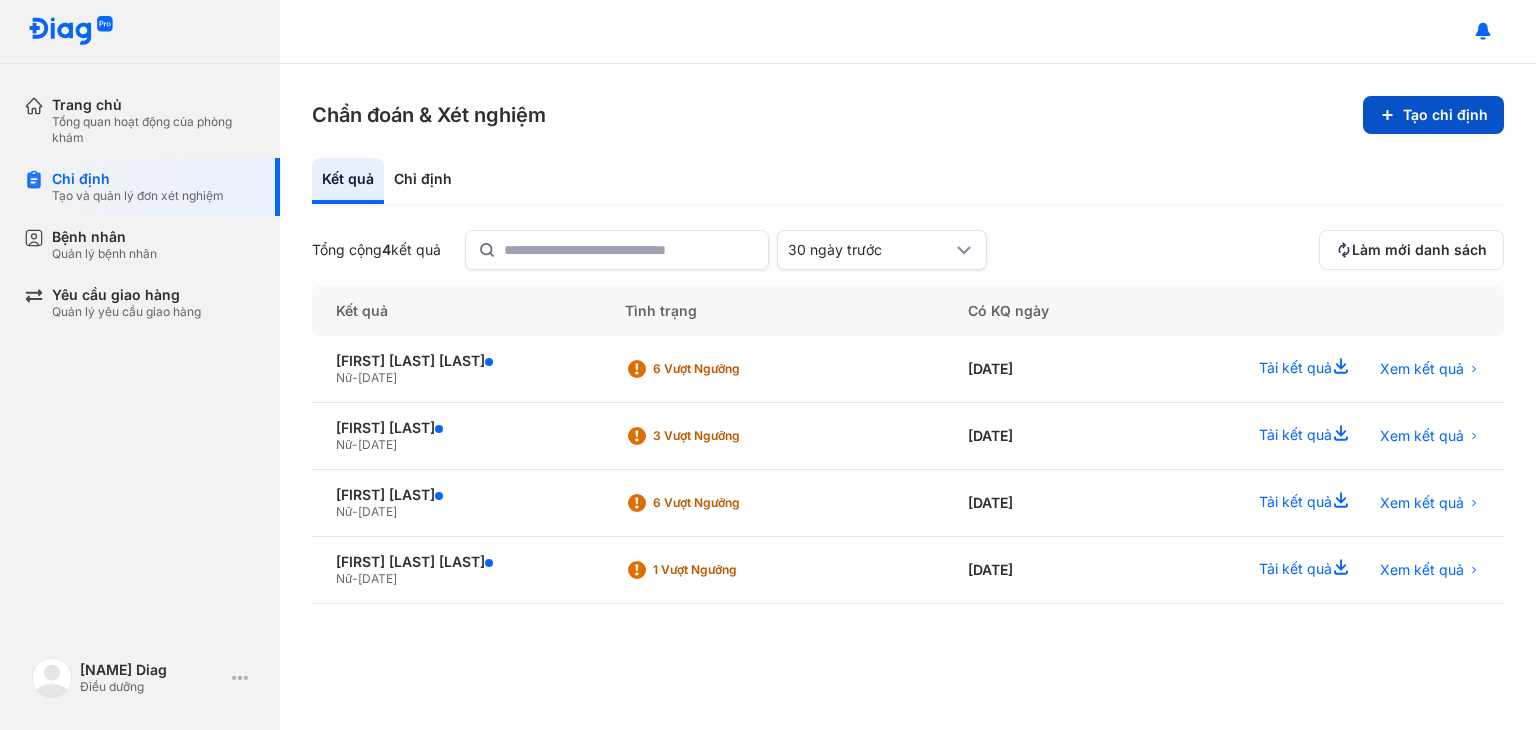 click on "Tạo chỉ định" at bounding box center (1433, 115) 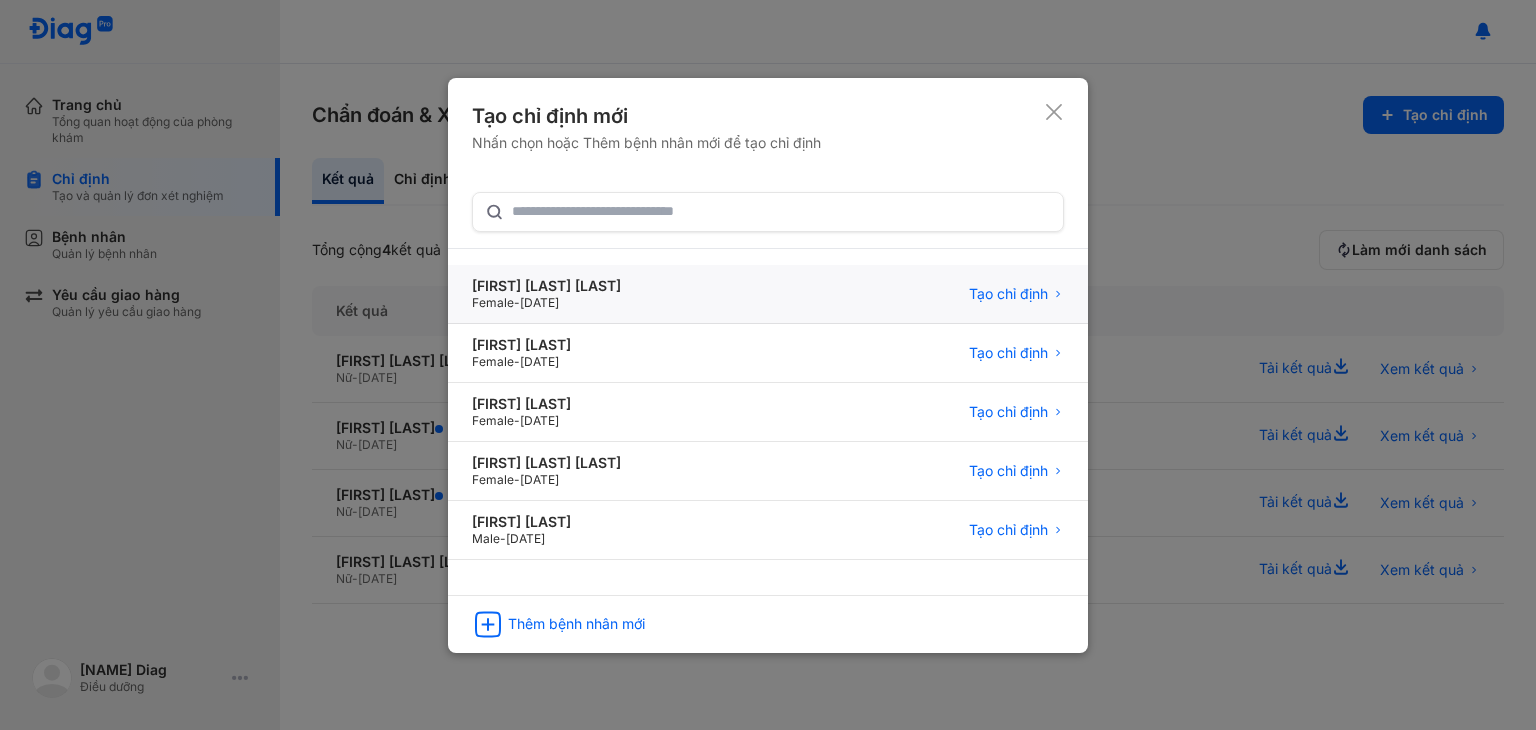 click on "LÝ THỊ MỸ XIỀN Female  -  01/01/1989 Tạo chỉ định" 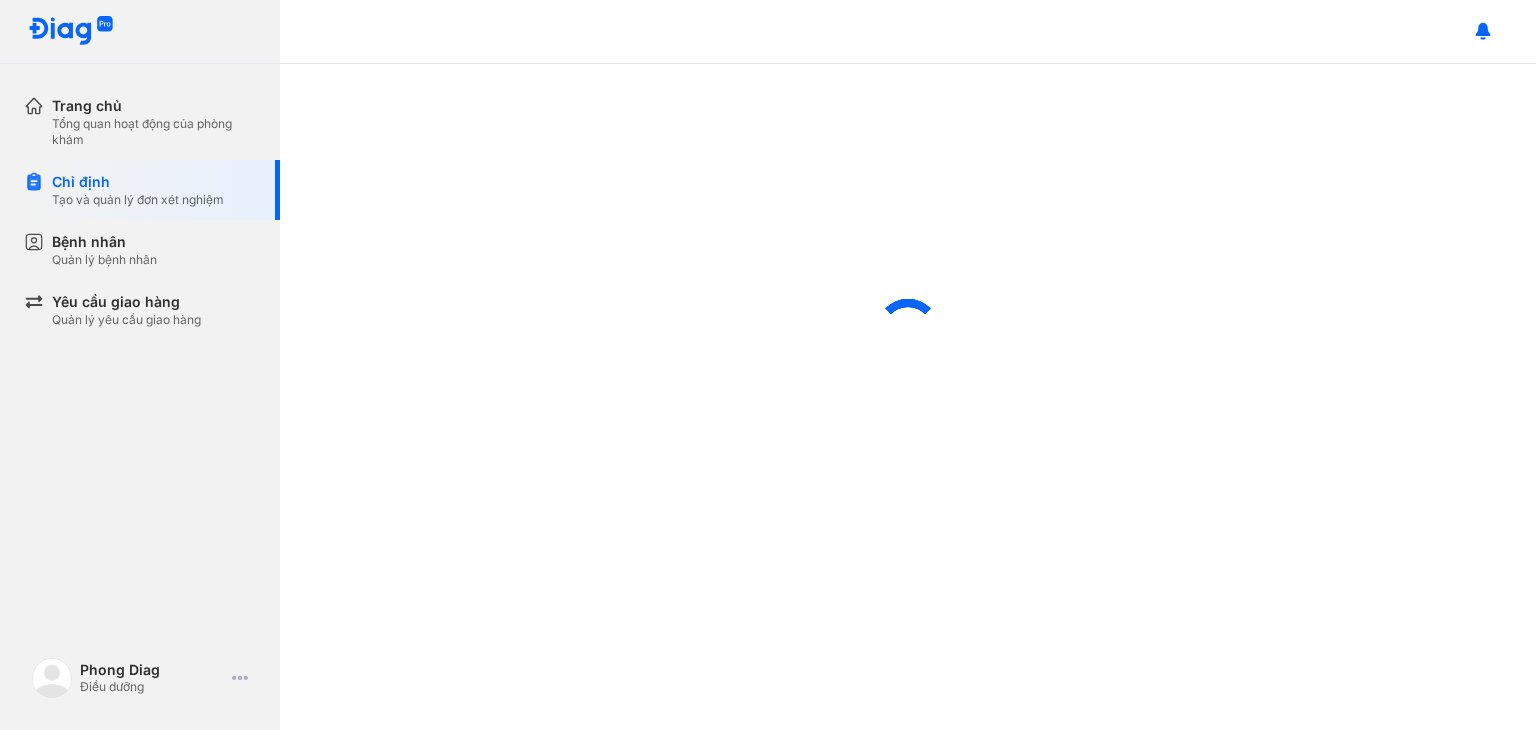 scroll, scrollTop: 0, scrollLeft: 0, axis: both 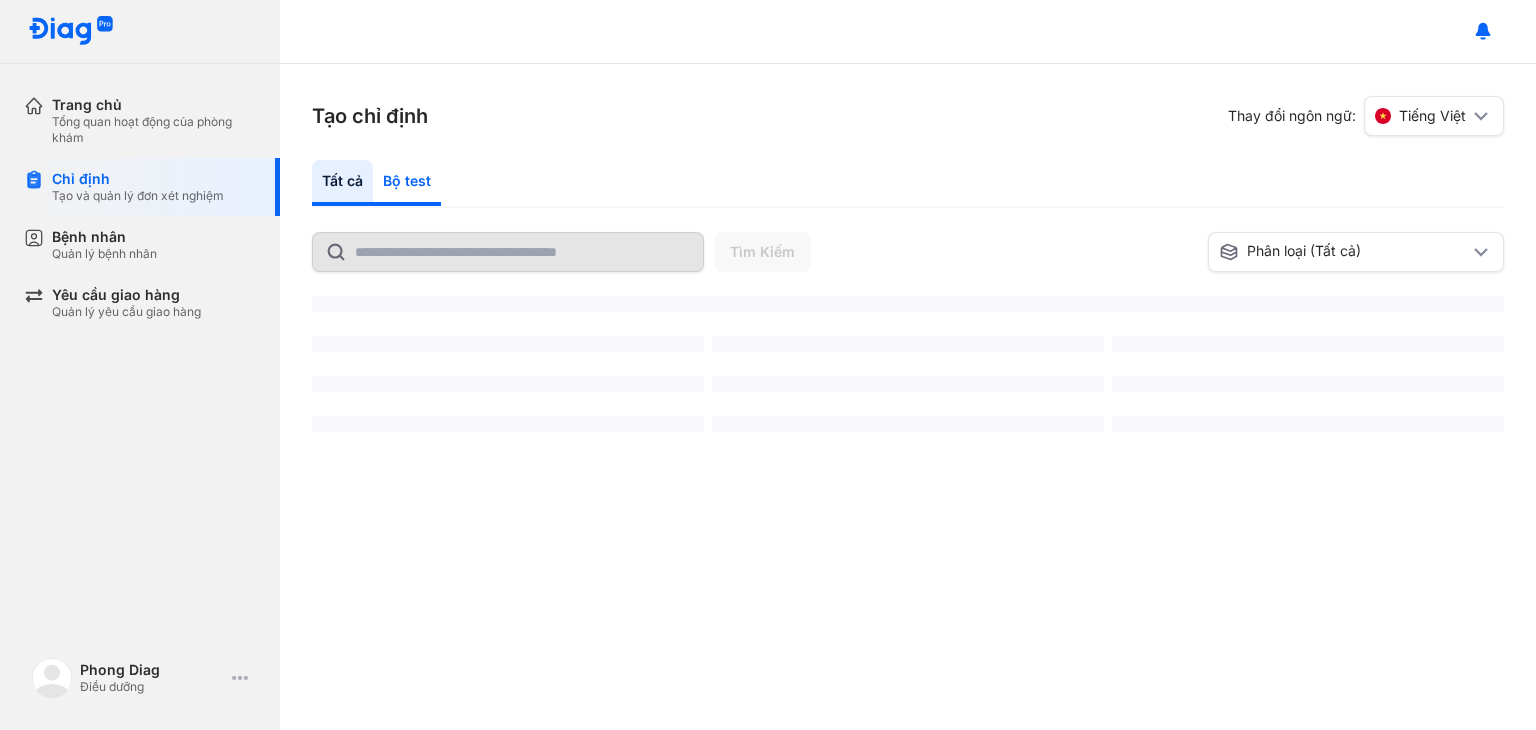 click on "Bộ test" 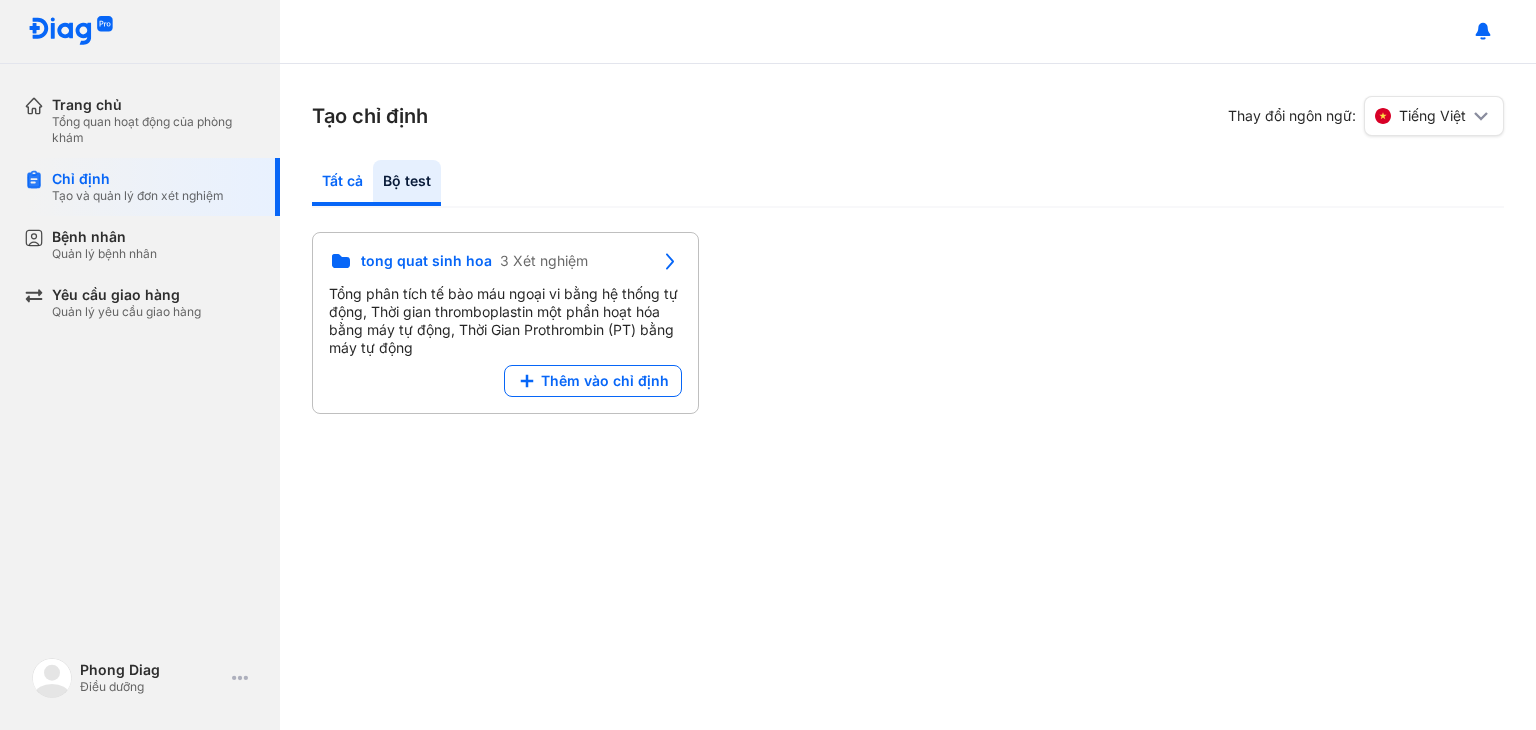 click on "Tất cả" 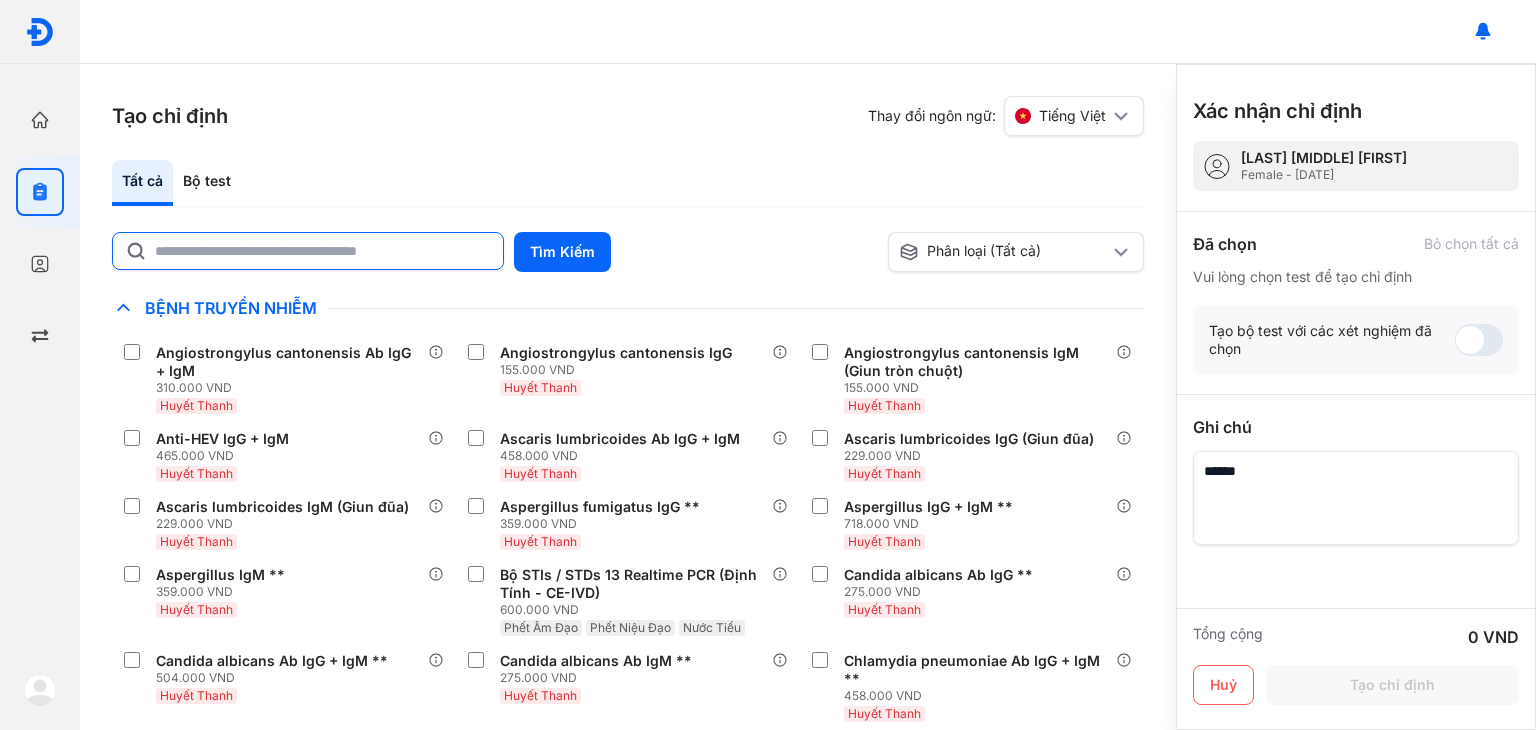 click 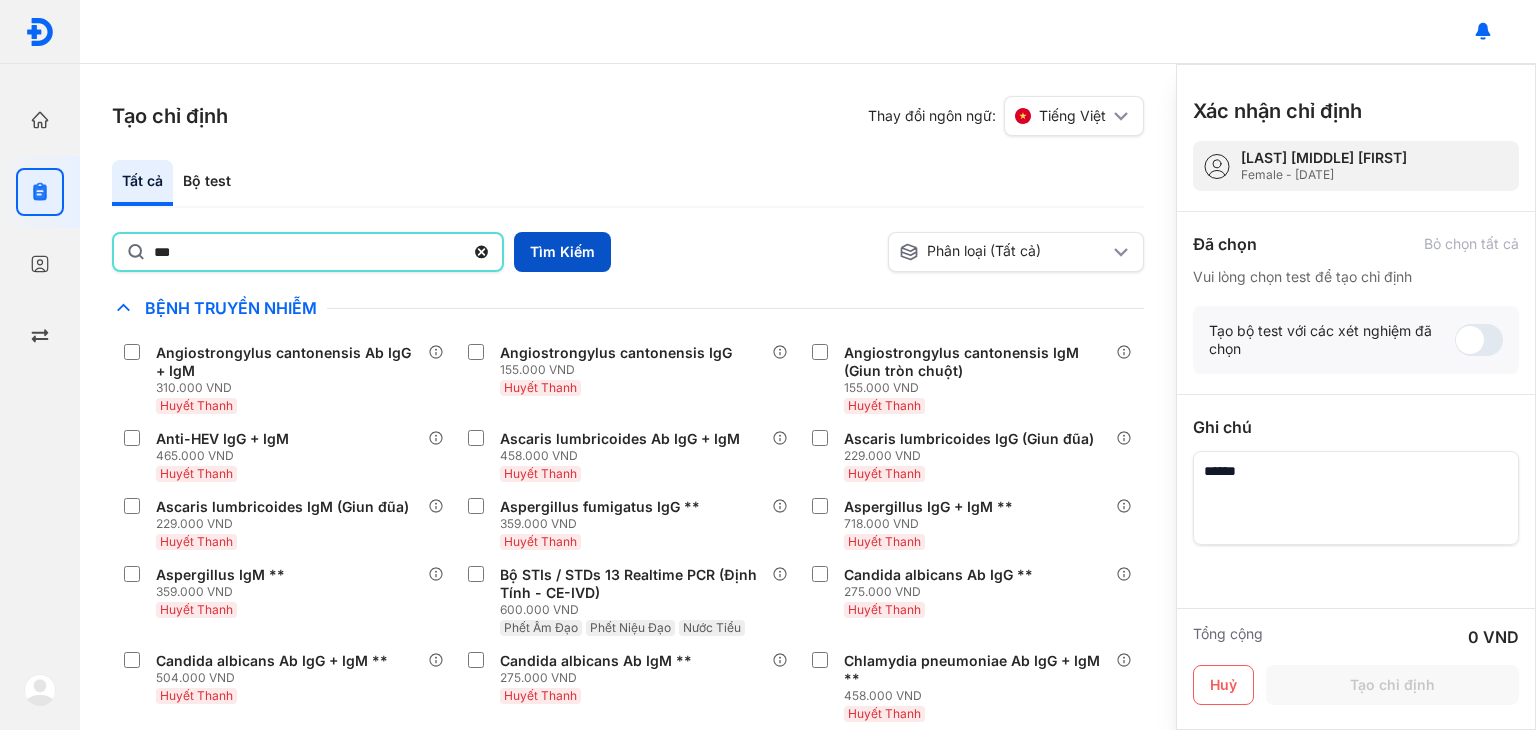 type on "***" 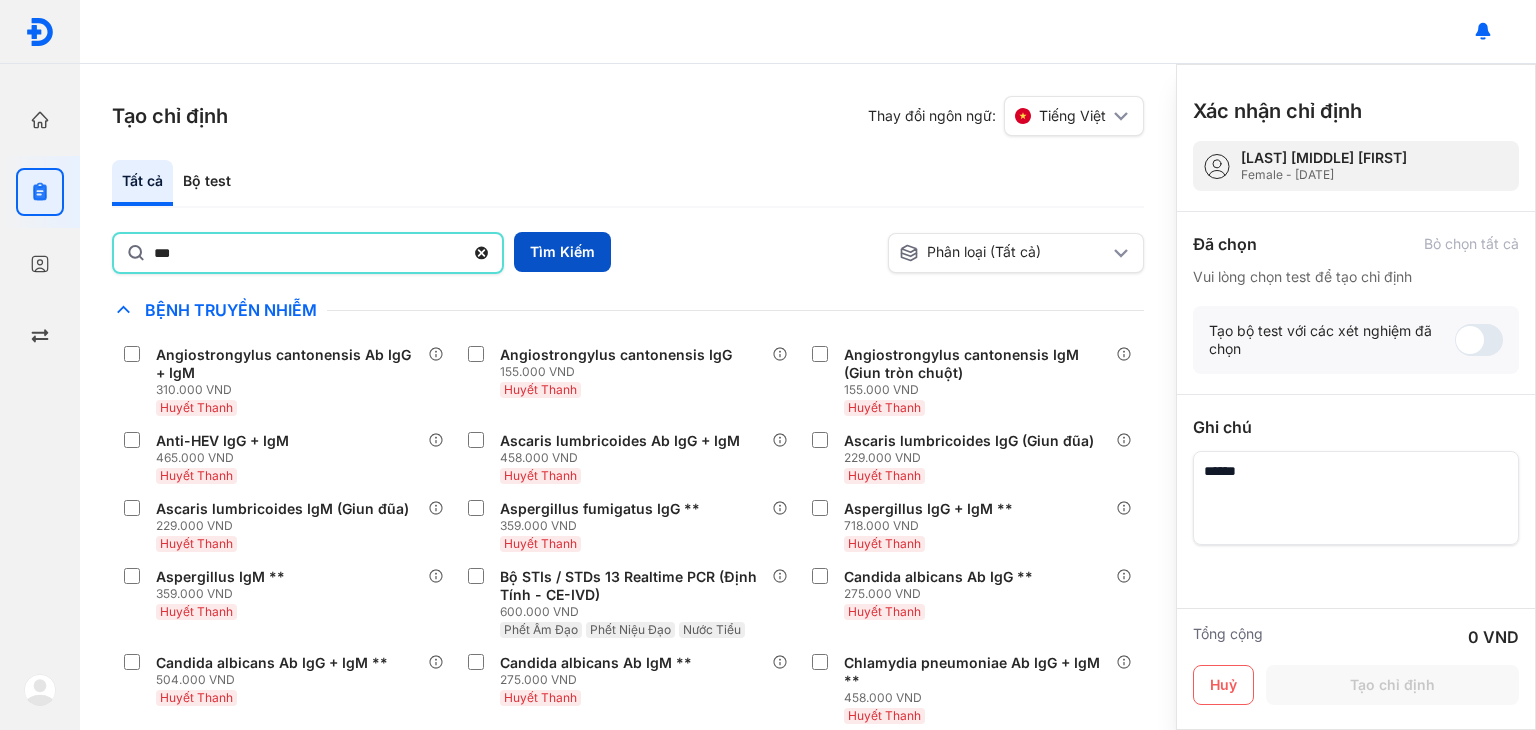 click on "Tìm Kiếm" at bounding box center (562, 252) 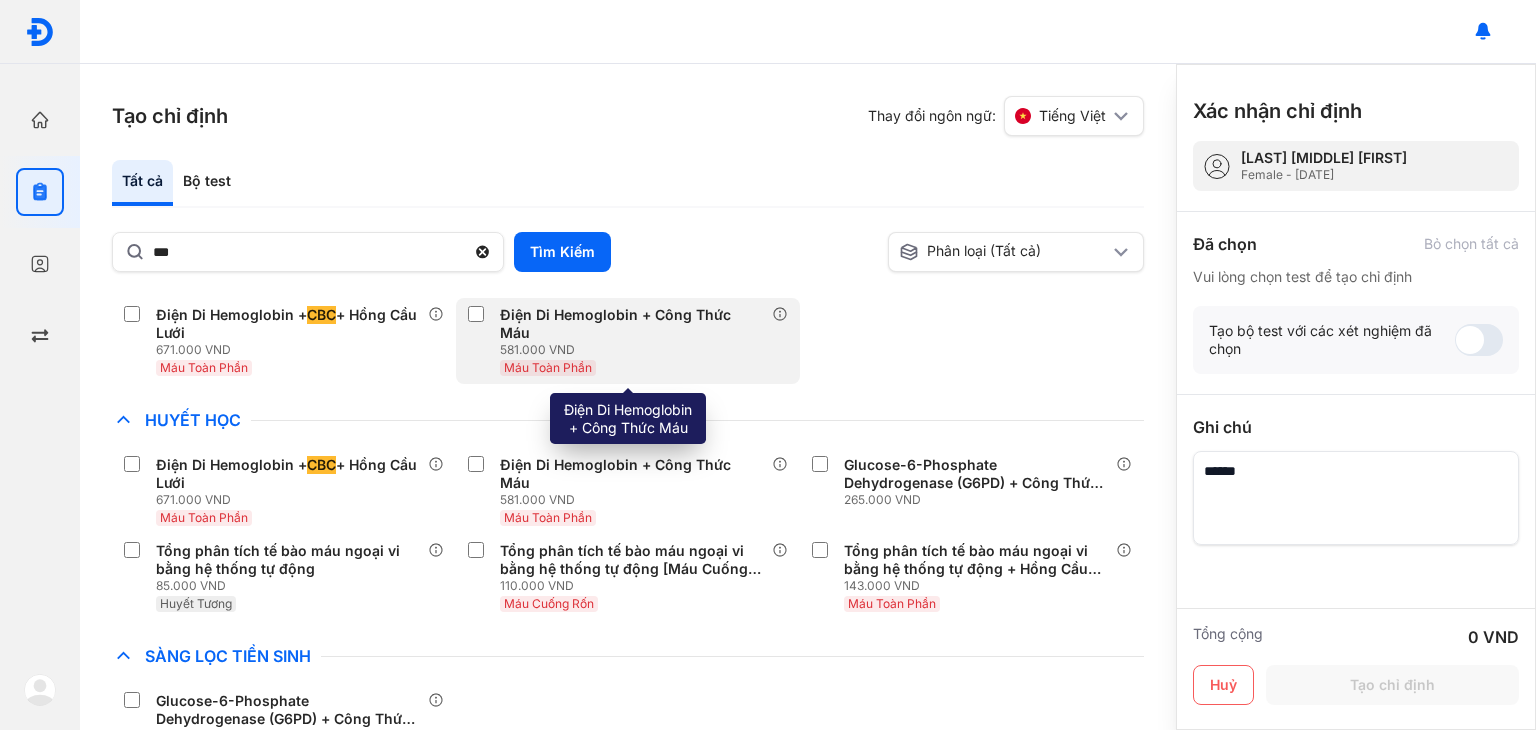 scroll, scrollTop: 84, scrollLeft: 0, axis: vertical 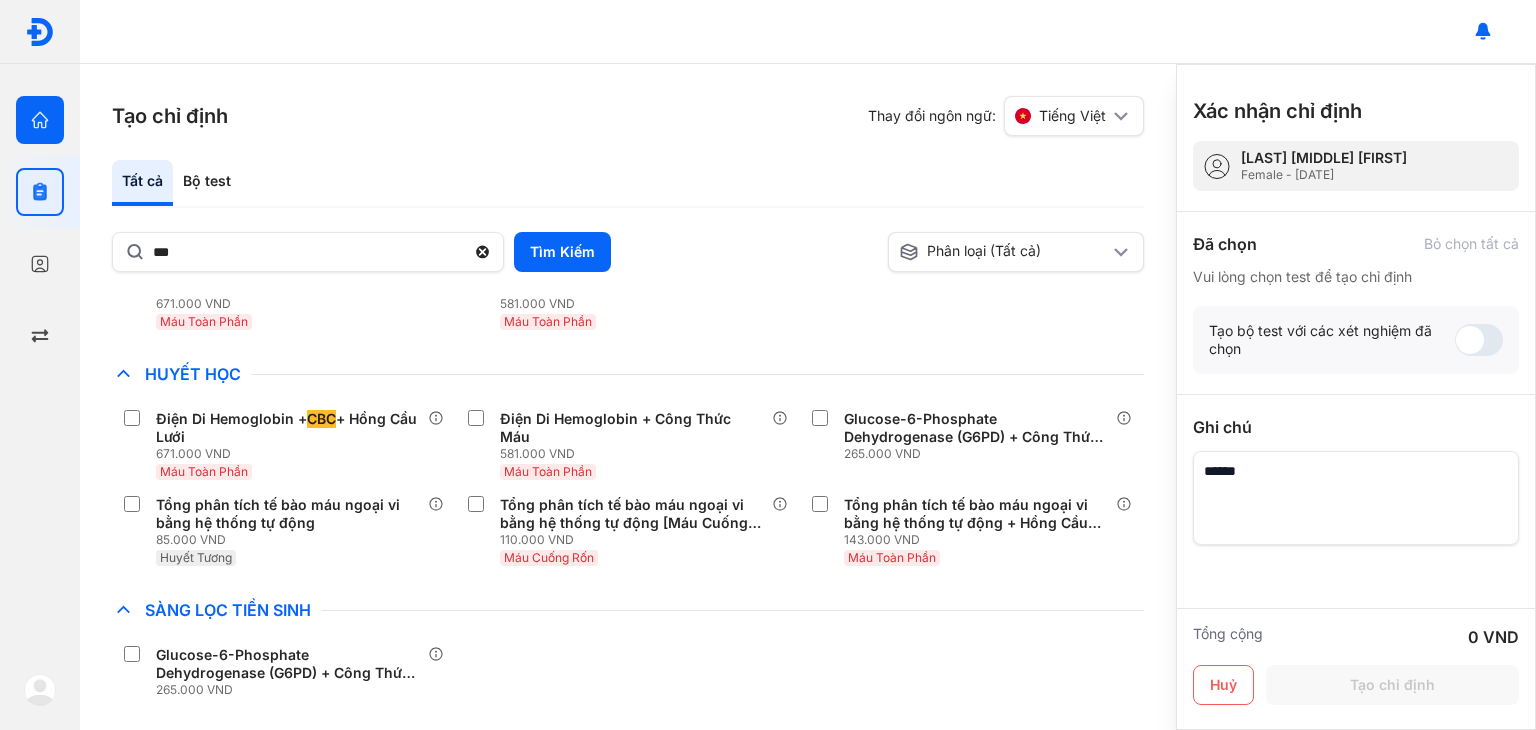click on "Trang chủ Tổng quan hoạt động của phòng khám" at bounding box center [40, 120] 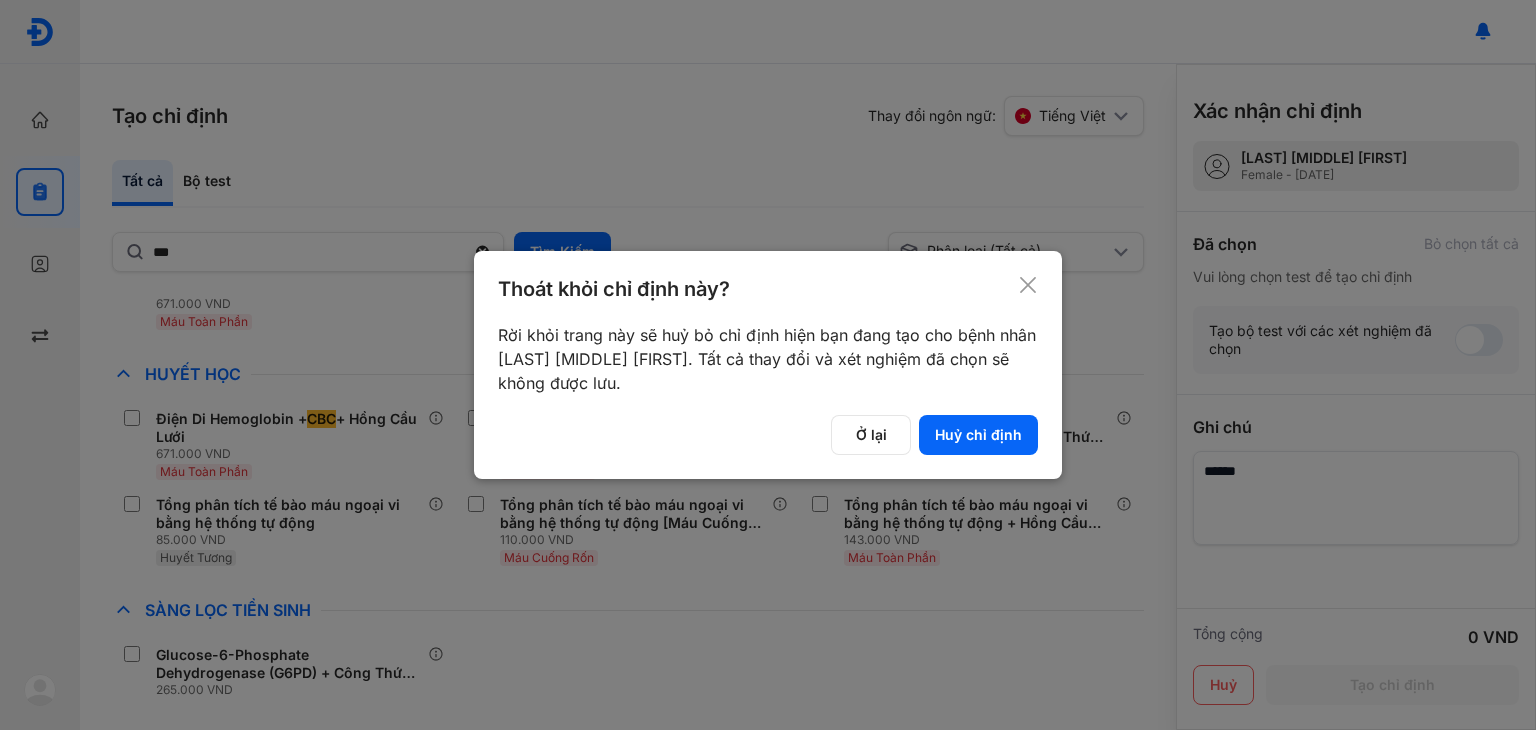 click on "Huỷ chỉ định" at bounding box center [978, 435] 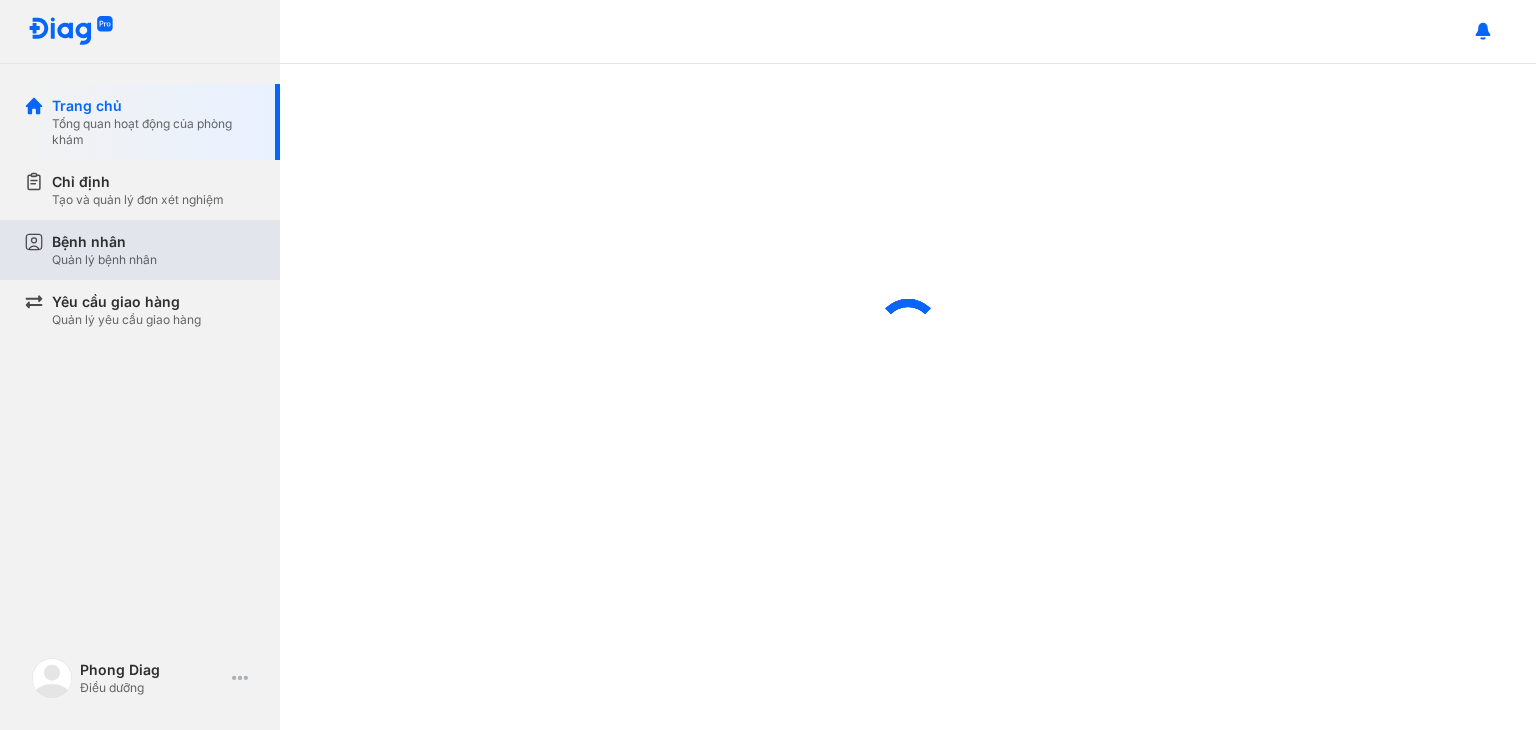 scroll, scrollTop: 0, scrollLeft: 0, axis: both 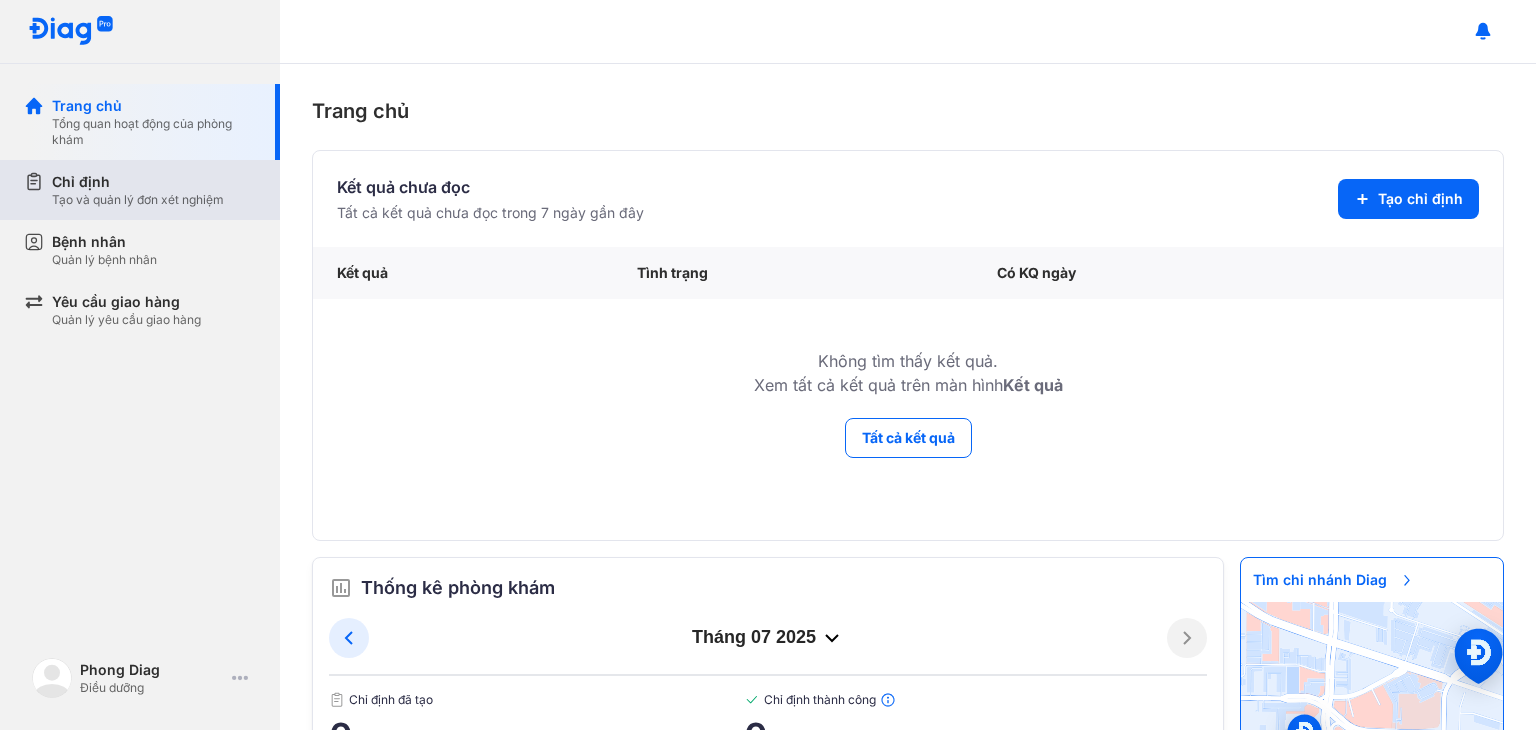 click on "Chỉ định Tạo và quản lý đơn xét nghiệm" at bounding box center [152, 190] 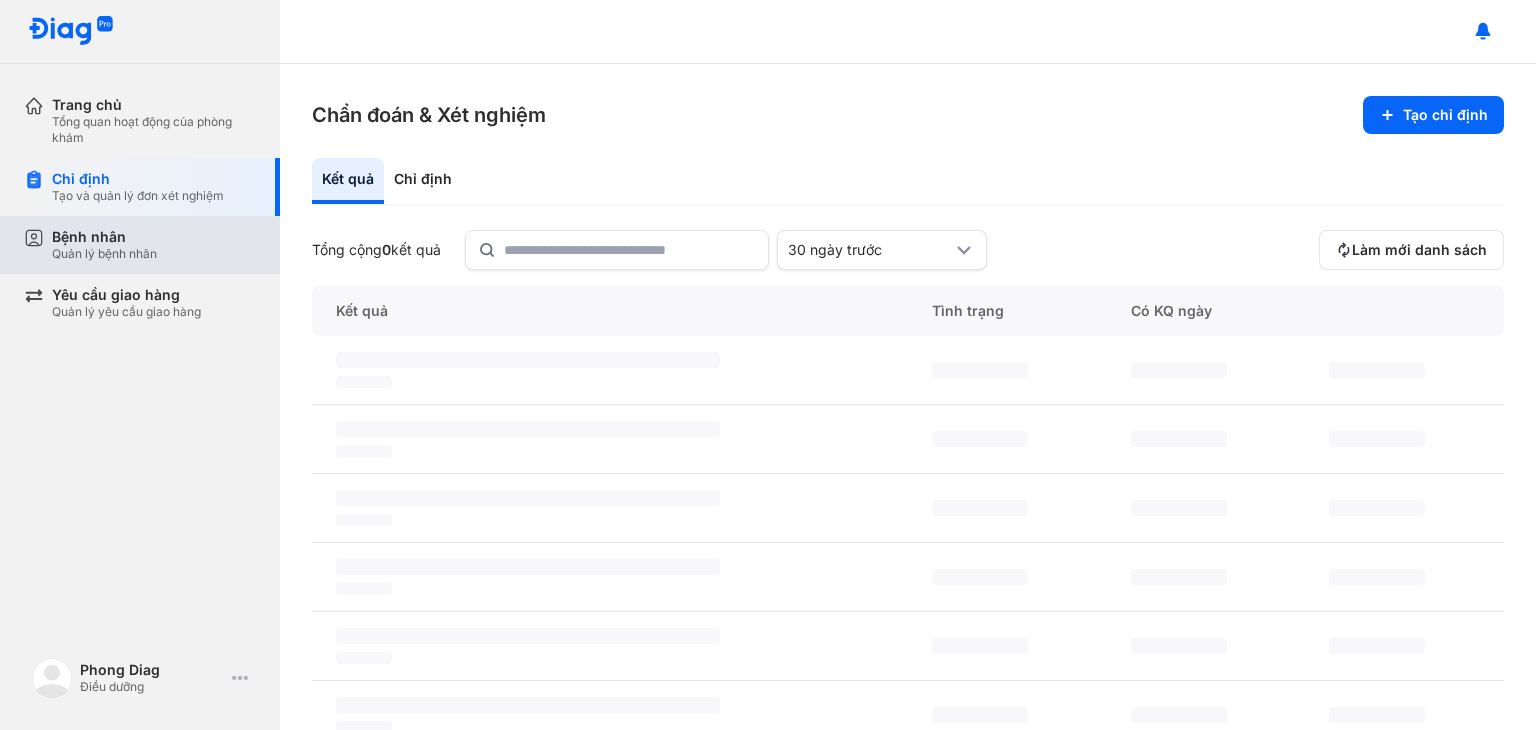 click on "Bệnh nhân Quản lý bệnh nhân" at bounding box center (152, 245) 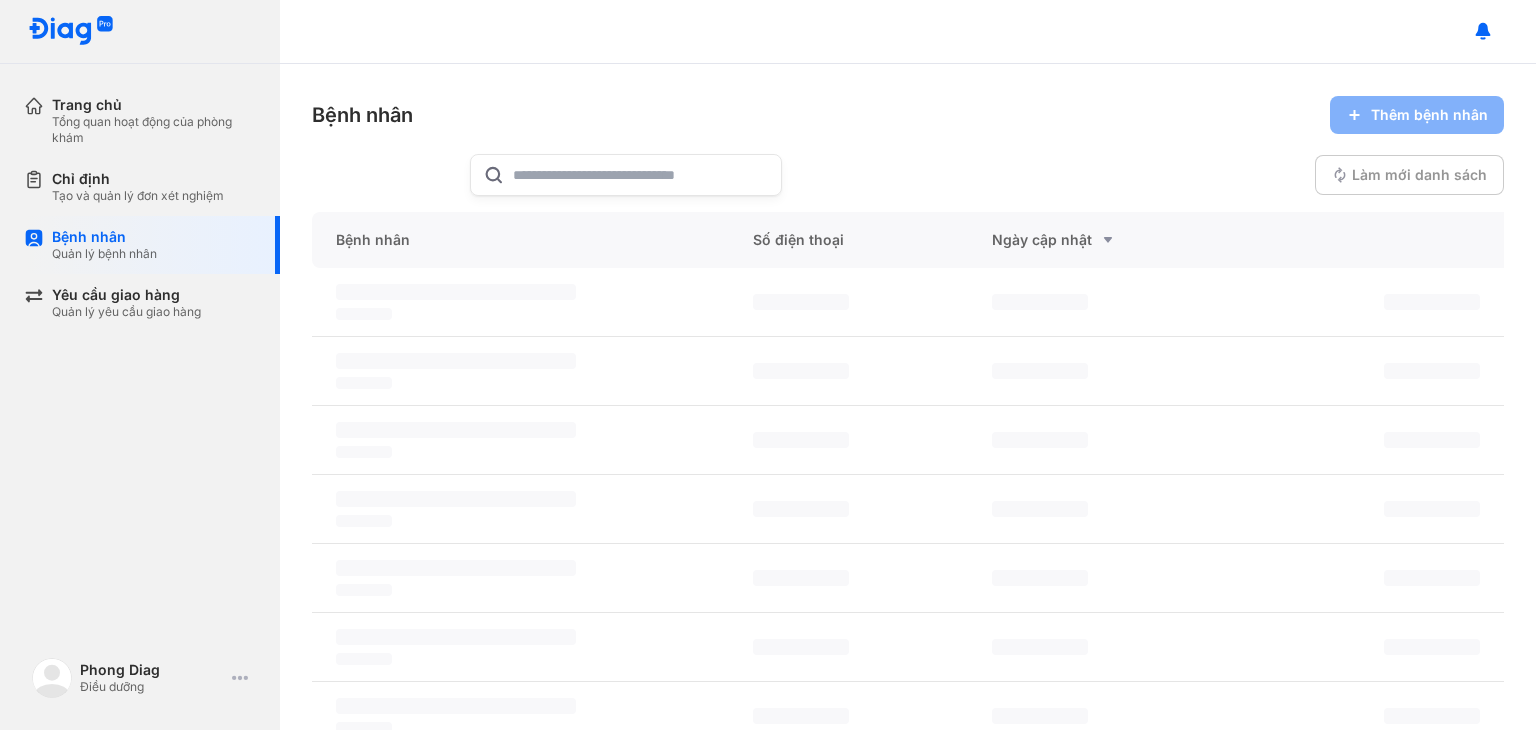 scroll, scrollTop: 0, scrollLeft: 0, axis: both 